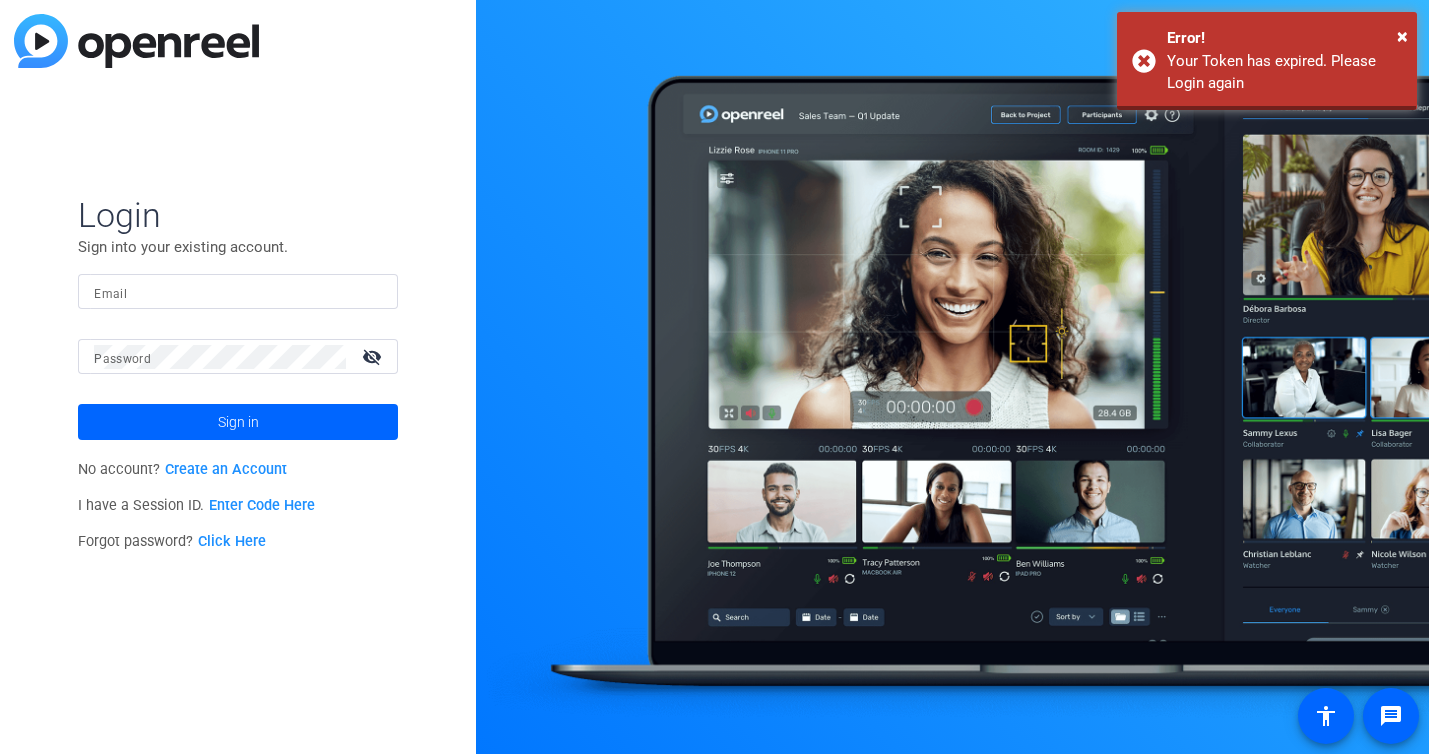 scroll, scrollTop: 0, scrollLeft: 0, axis: both 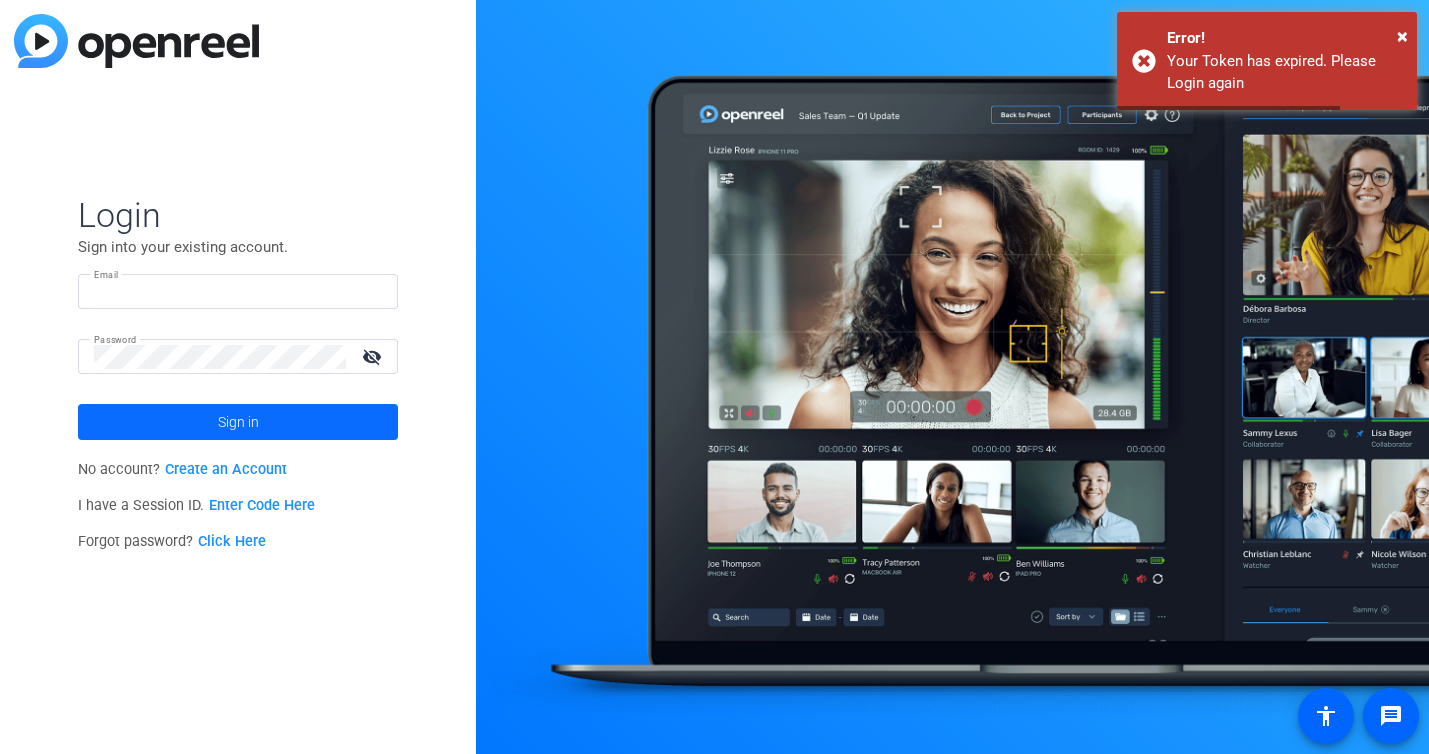 type on "[EMAIL]" 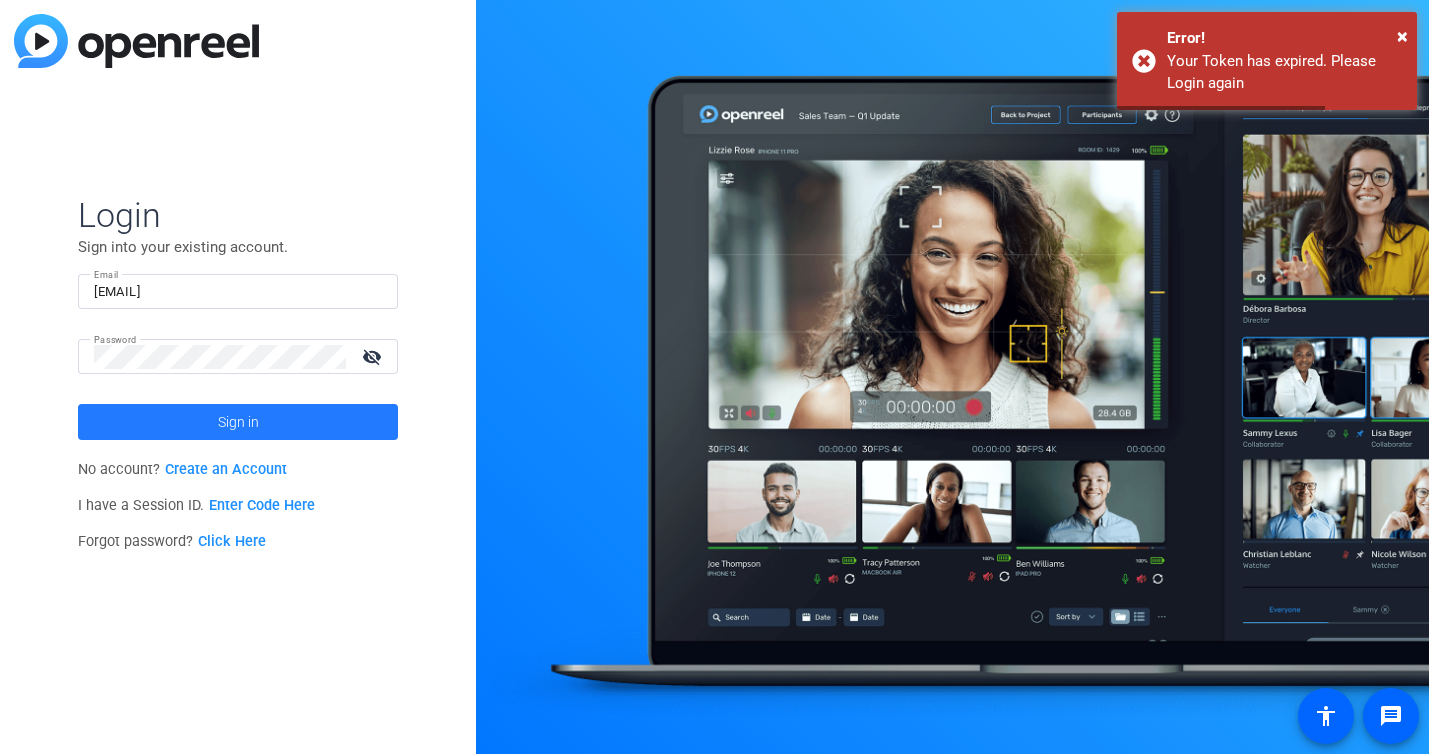 click on "Sign in" 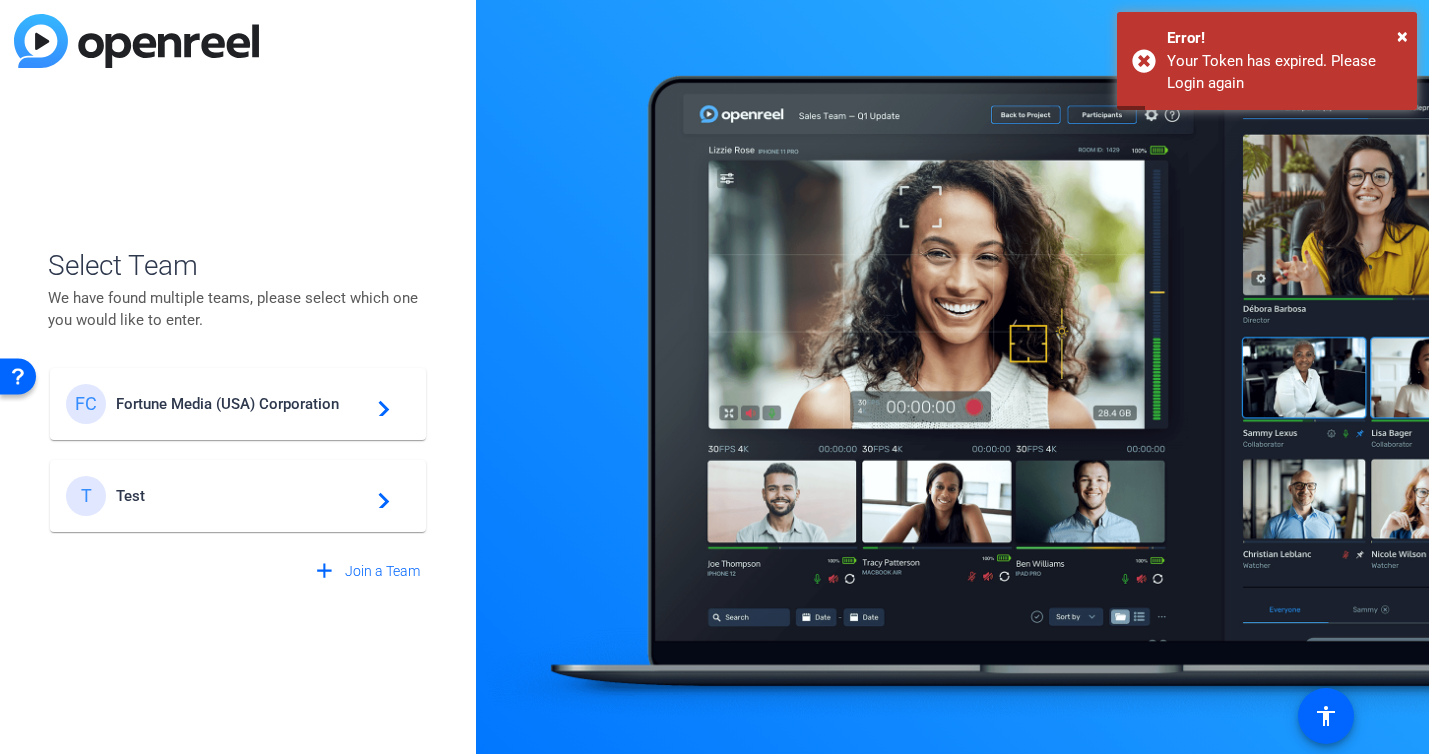 click on "Fortune Media (USA) Corporation" 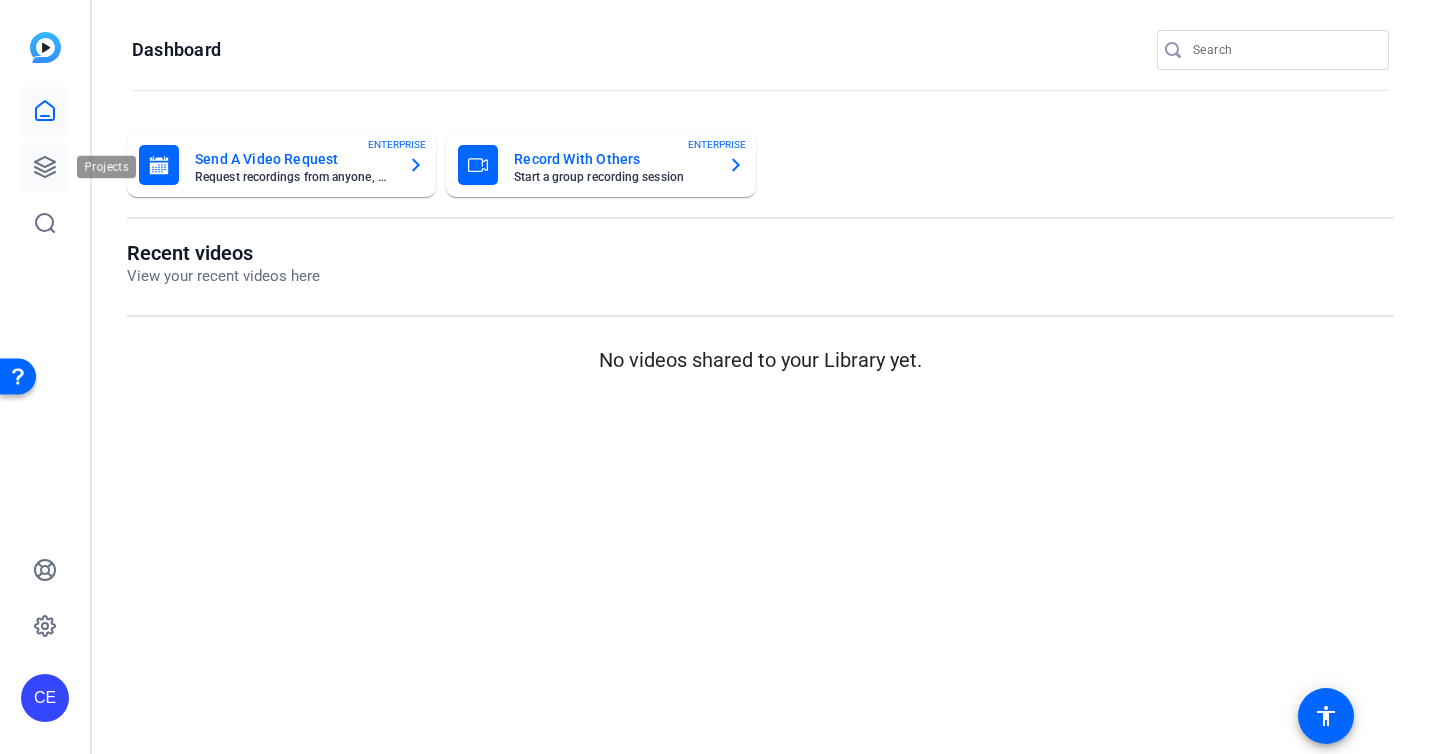 click 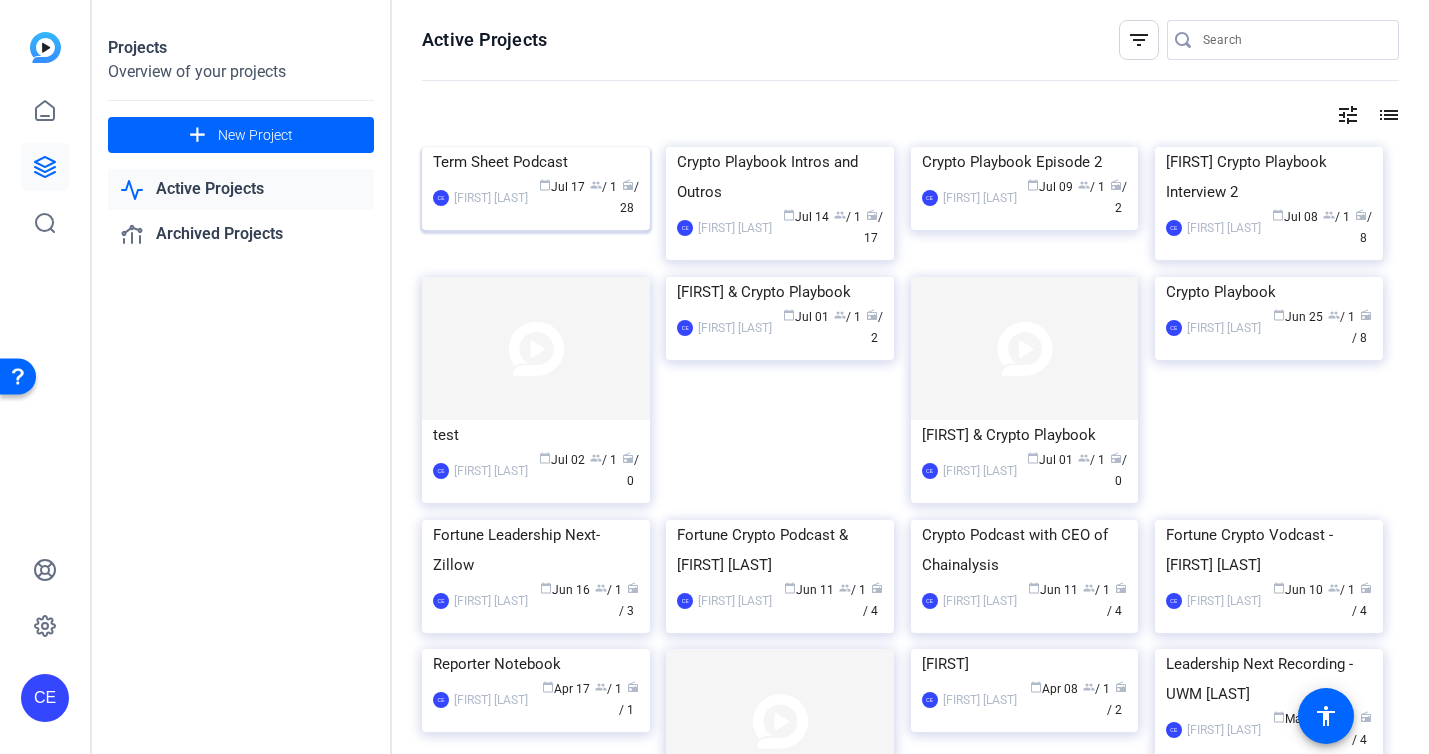 click 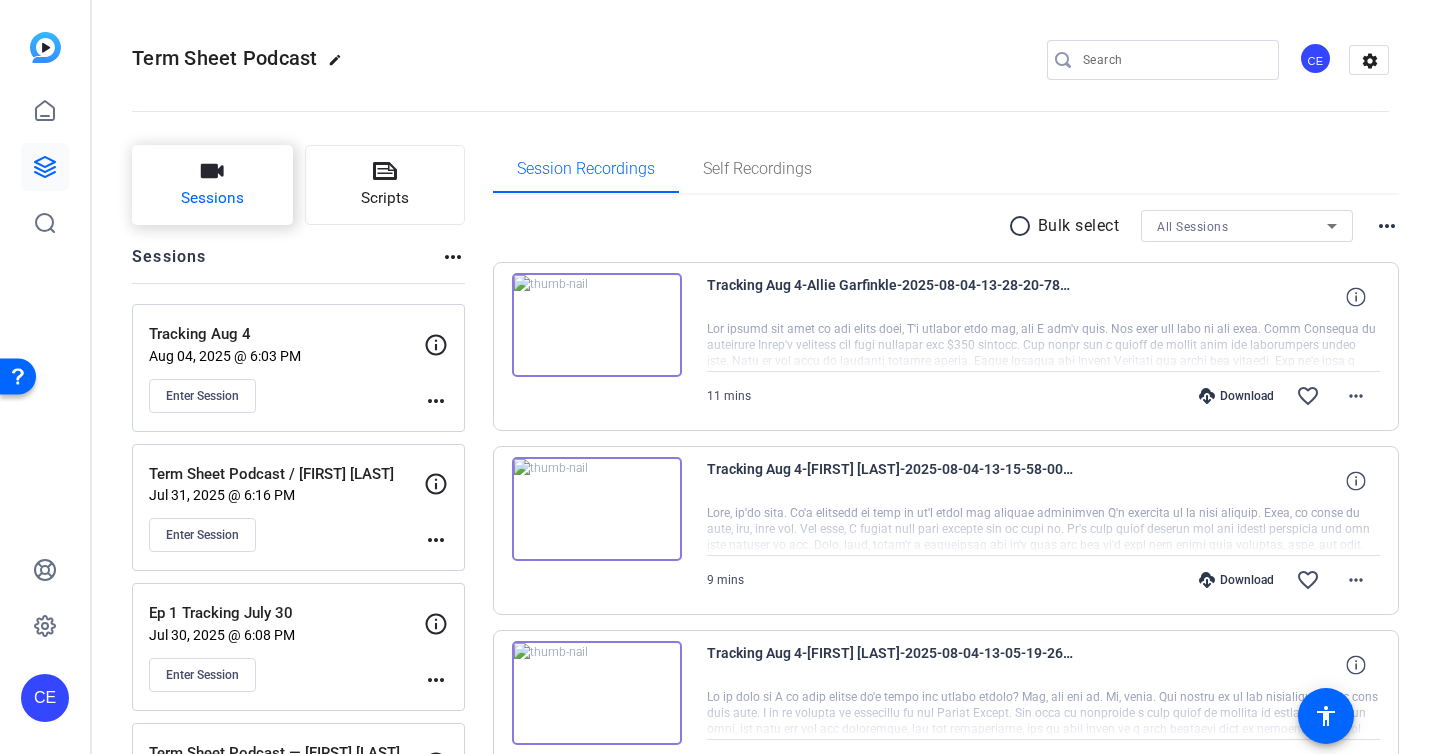 click on "Sessions" 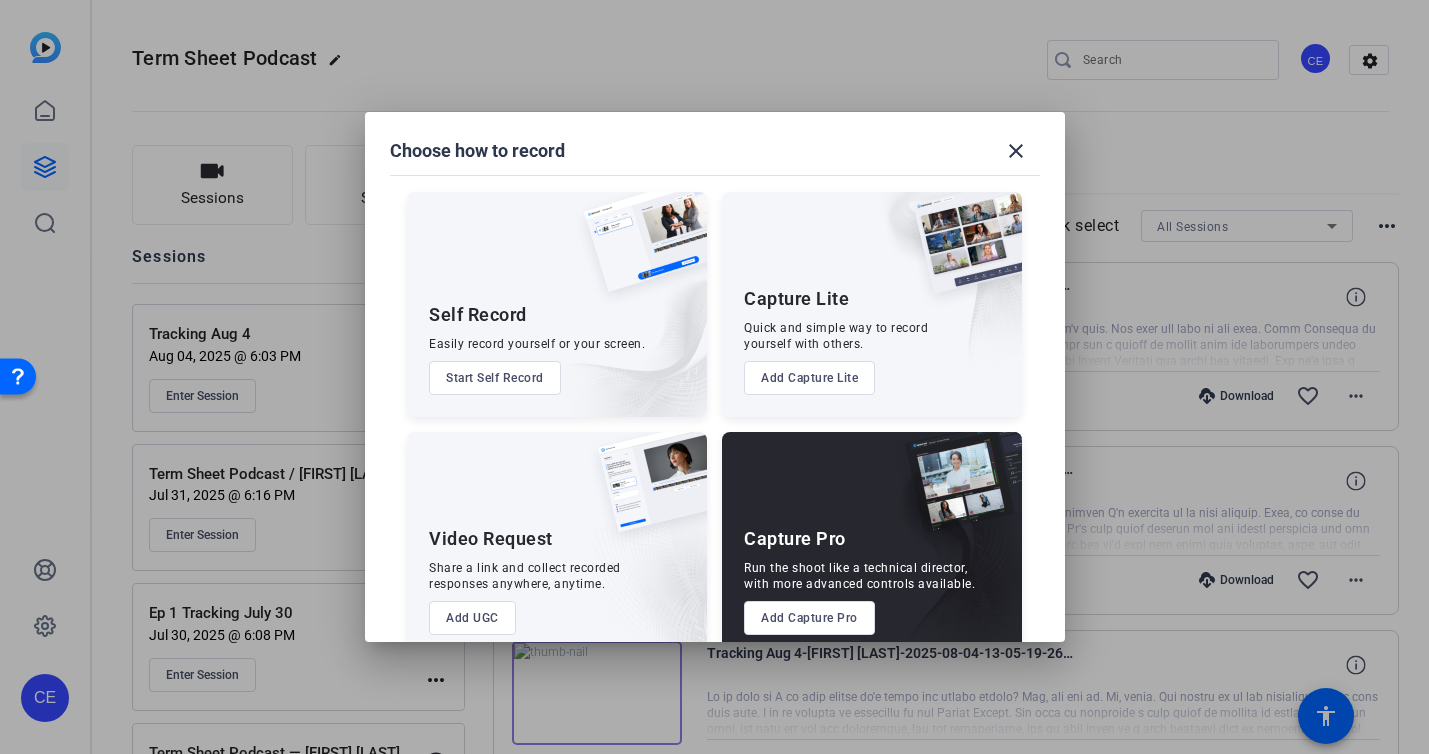 click on "Add Capture Pro" at bounding box center (809, 618) 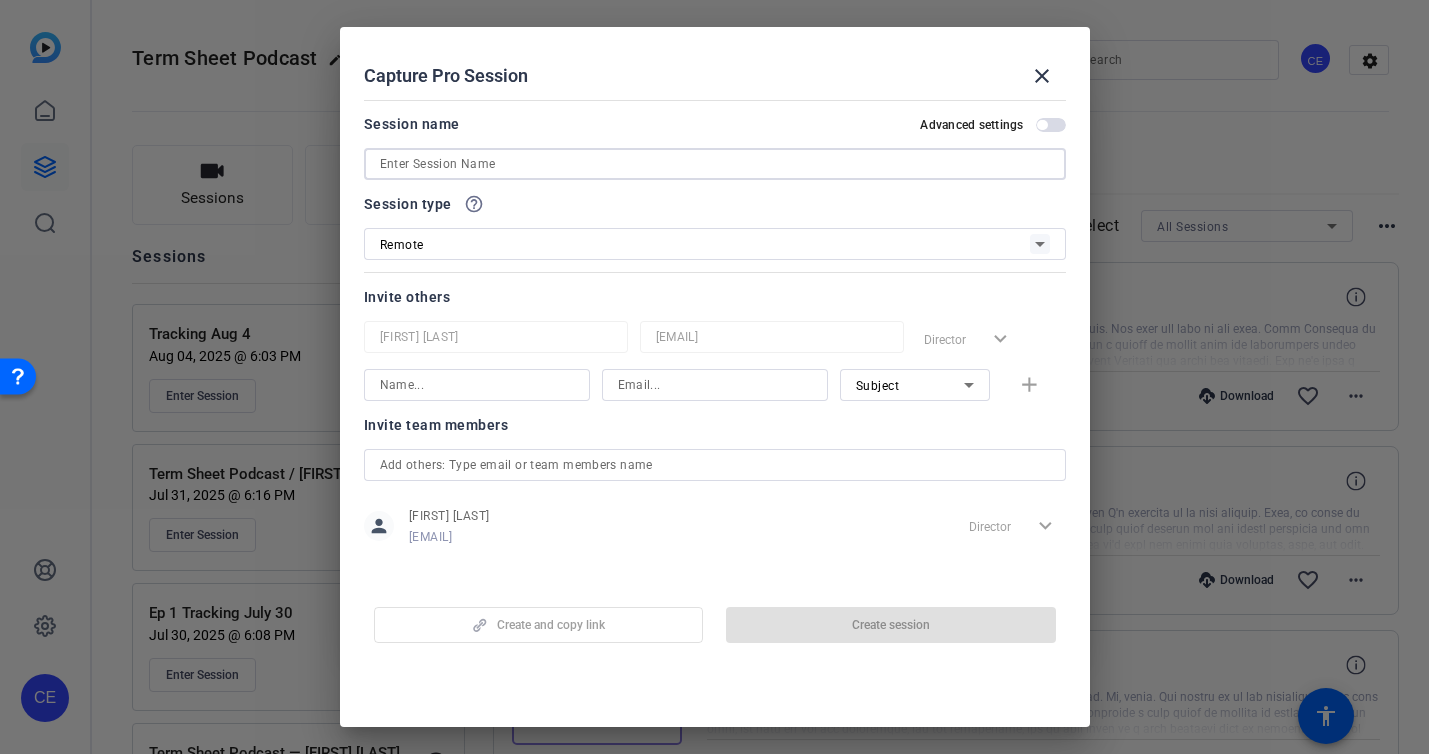 click at bounding box center [715, 164] 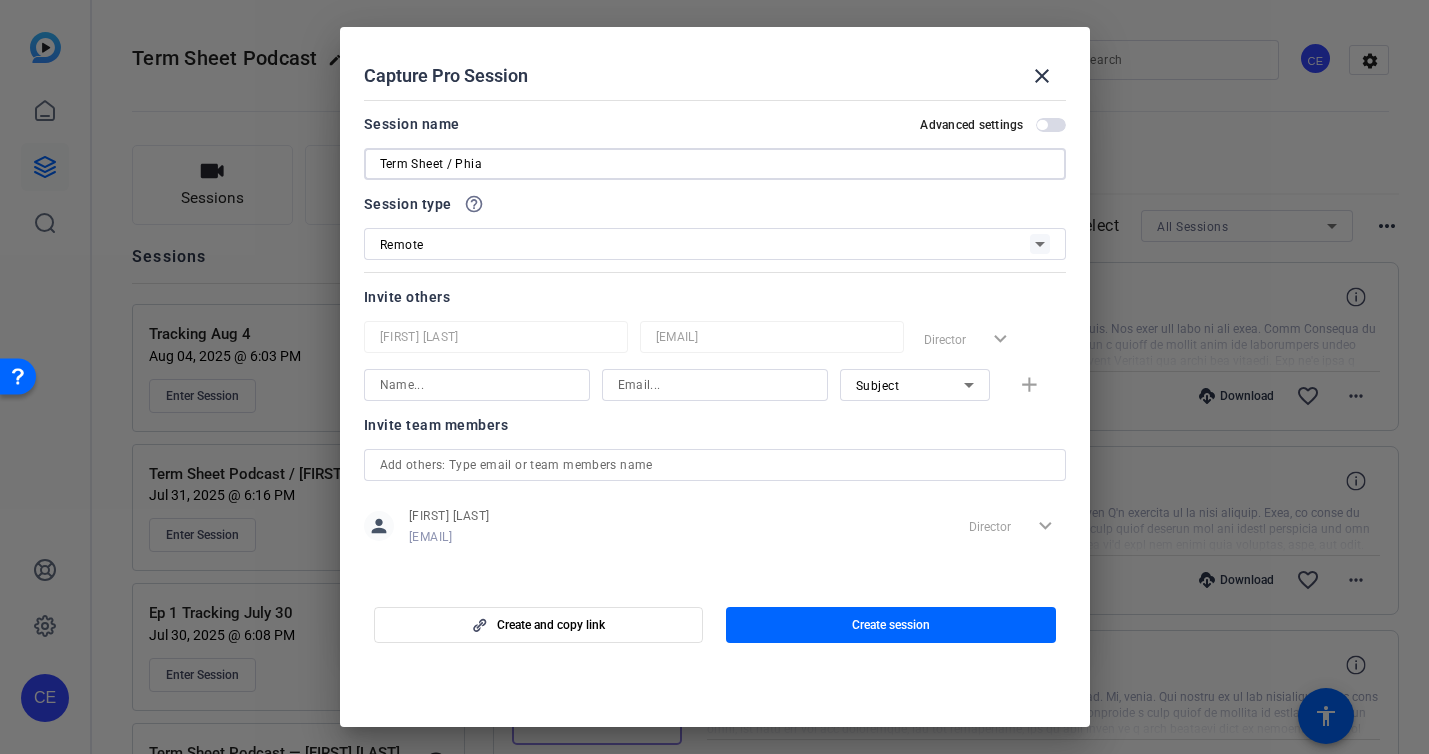 scroll, scrollTop: 11, scrollLeft: 0, axis: vertical 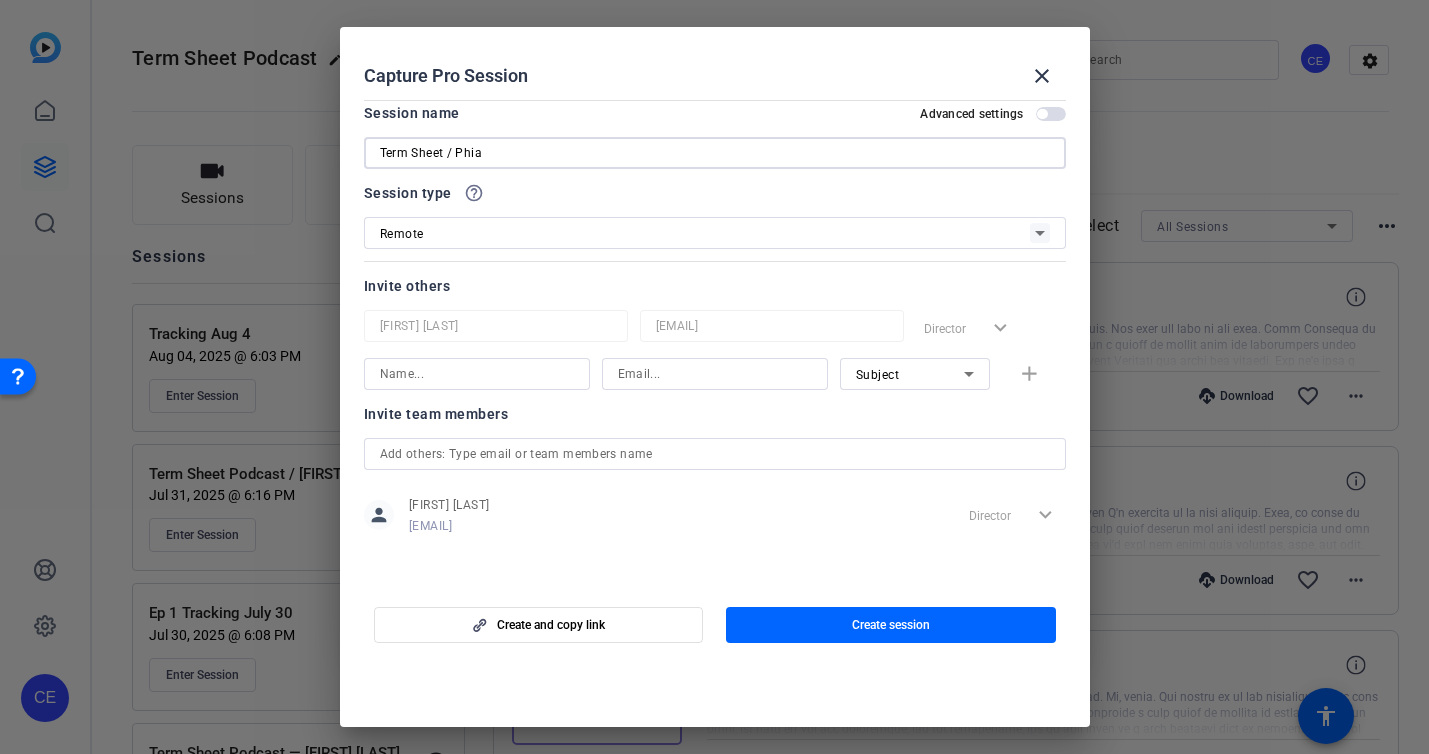 click on "Term Sheet / Phia" at bounding box center [715, 153] 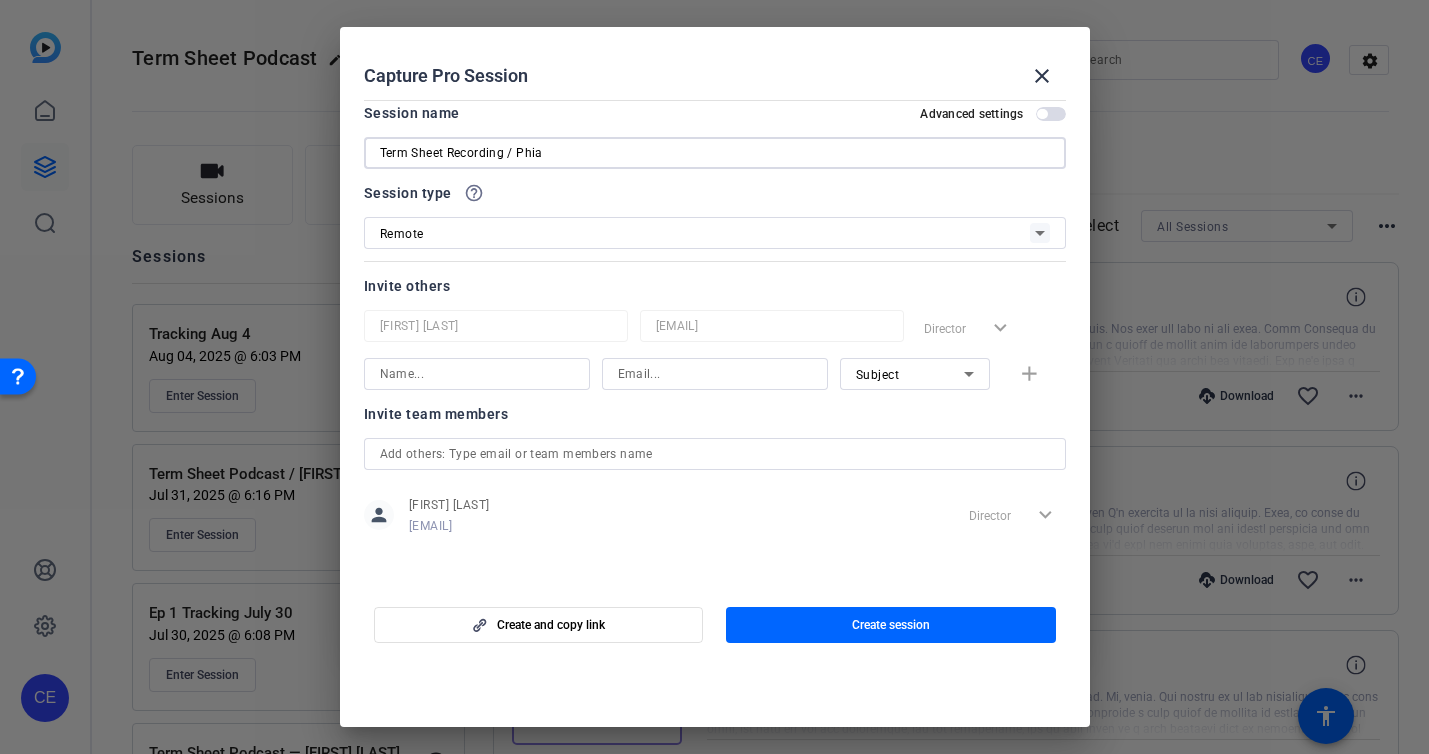 type on "Term Sheet Recording / Phia" 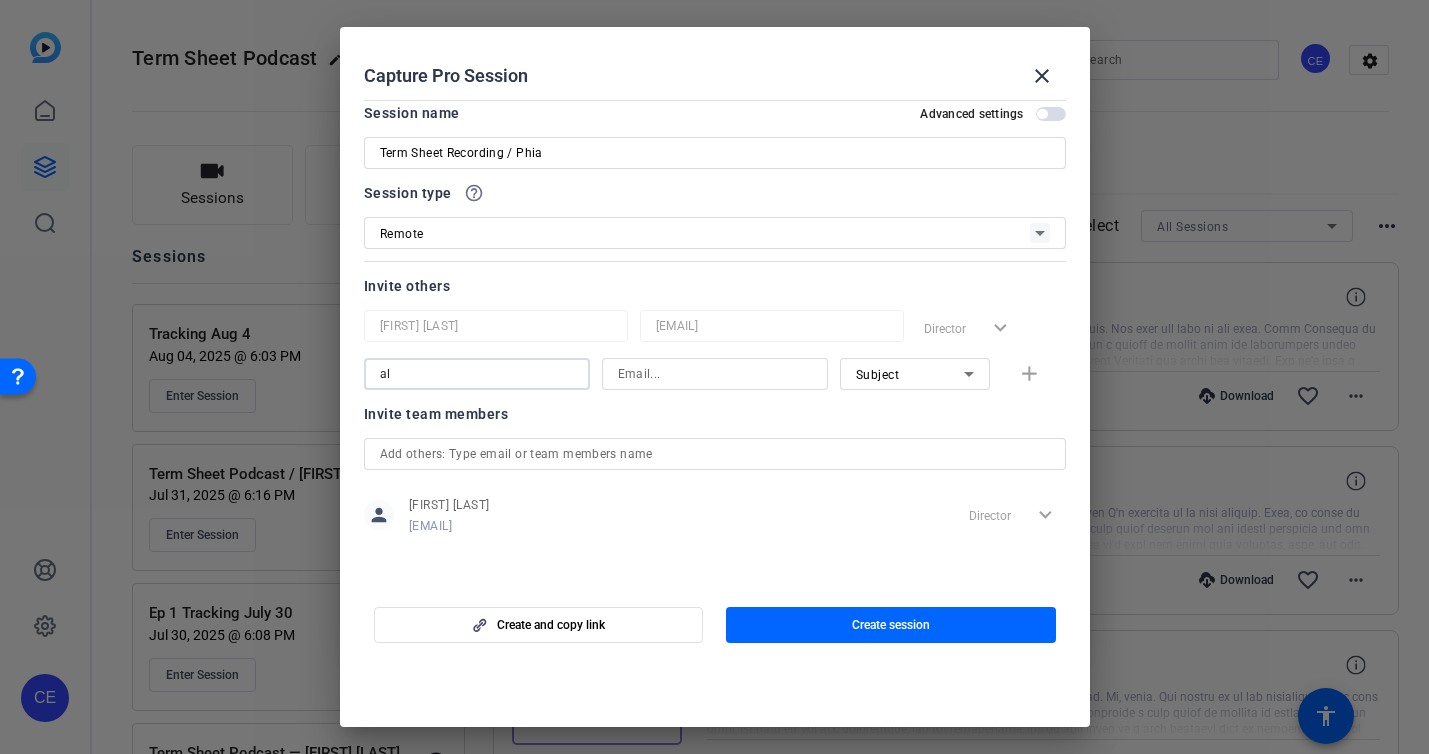 type on "a" 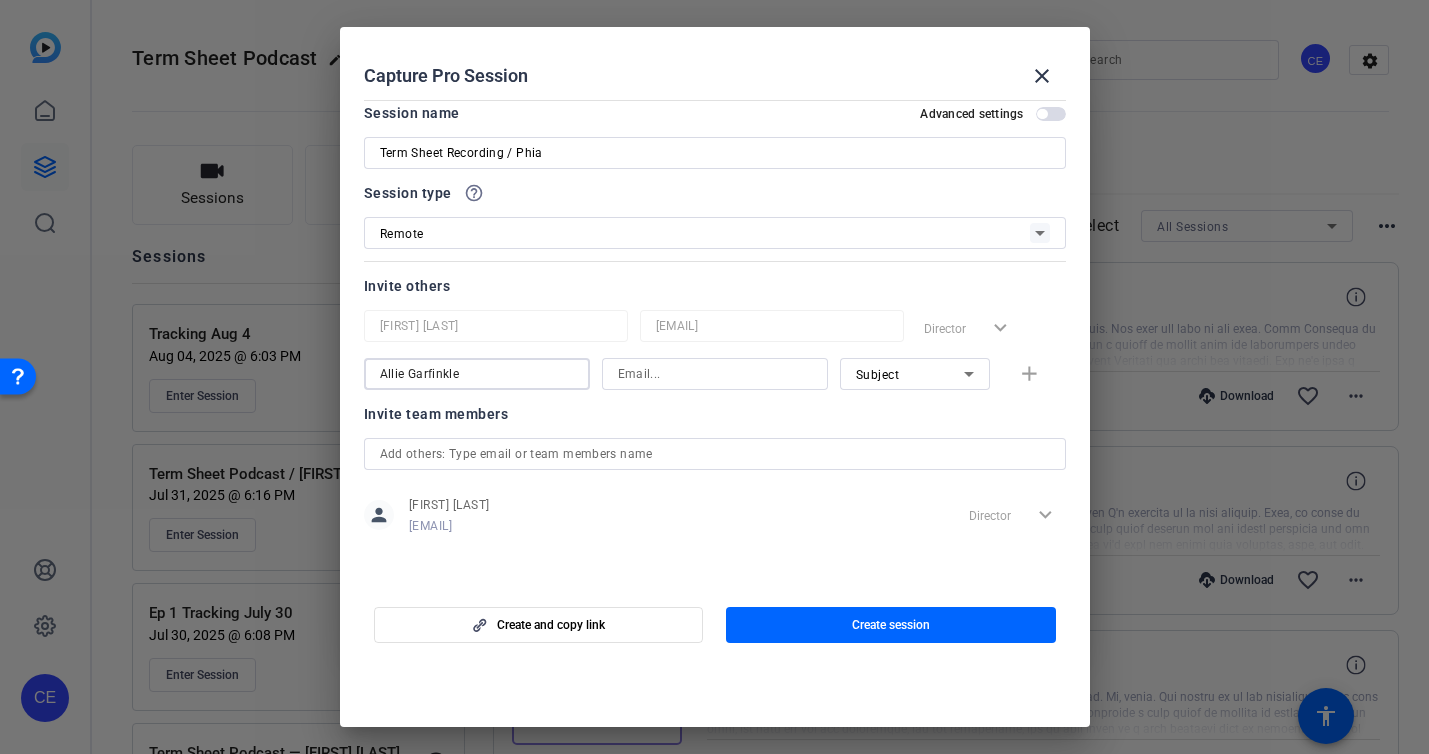 type on "Allie Garfinkle" 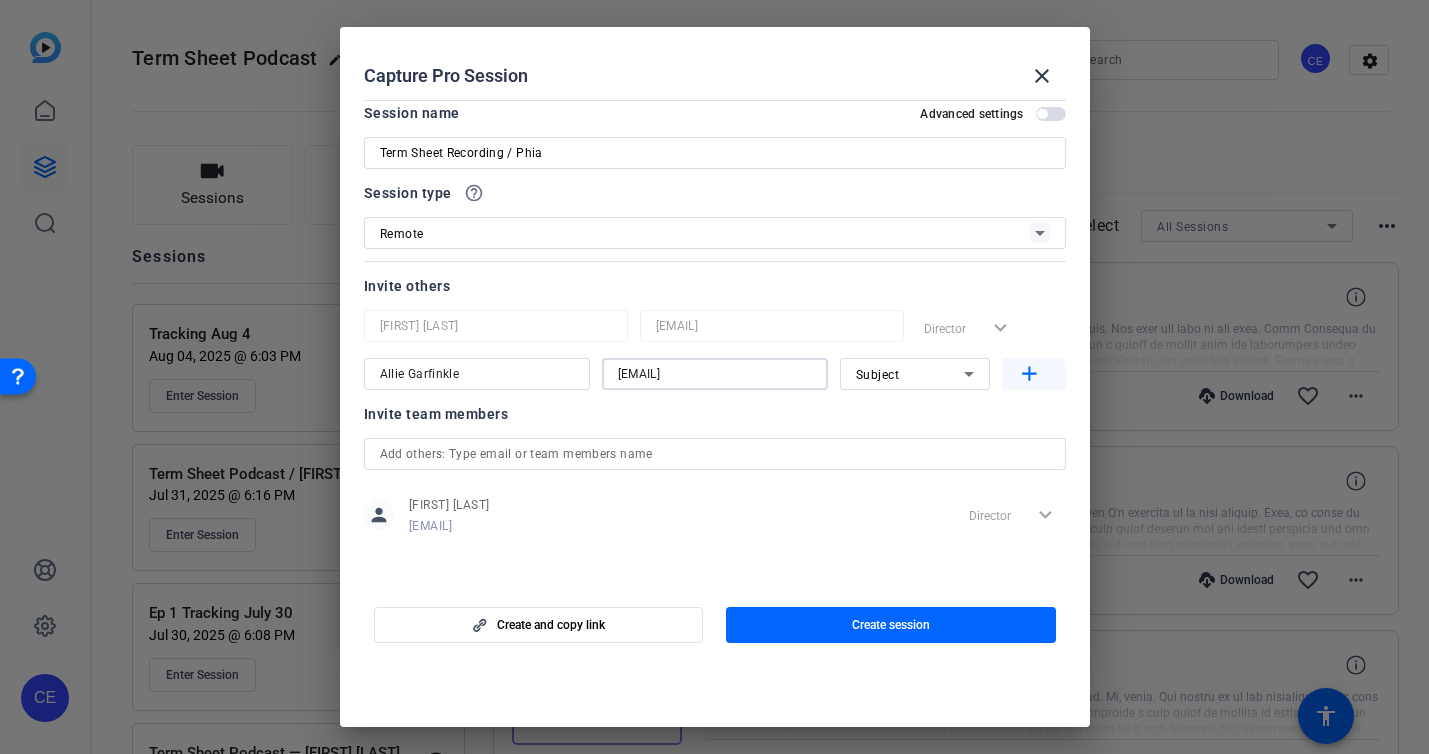 type on "[EMAIL]" 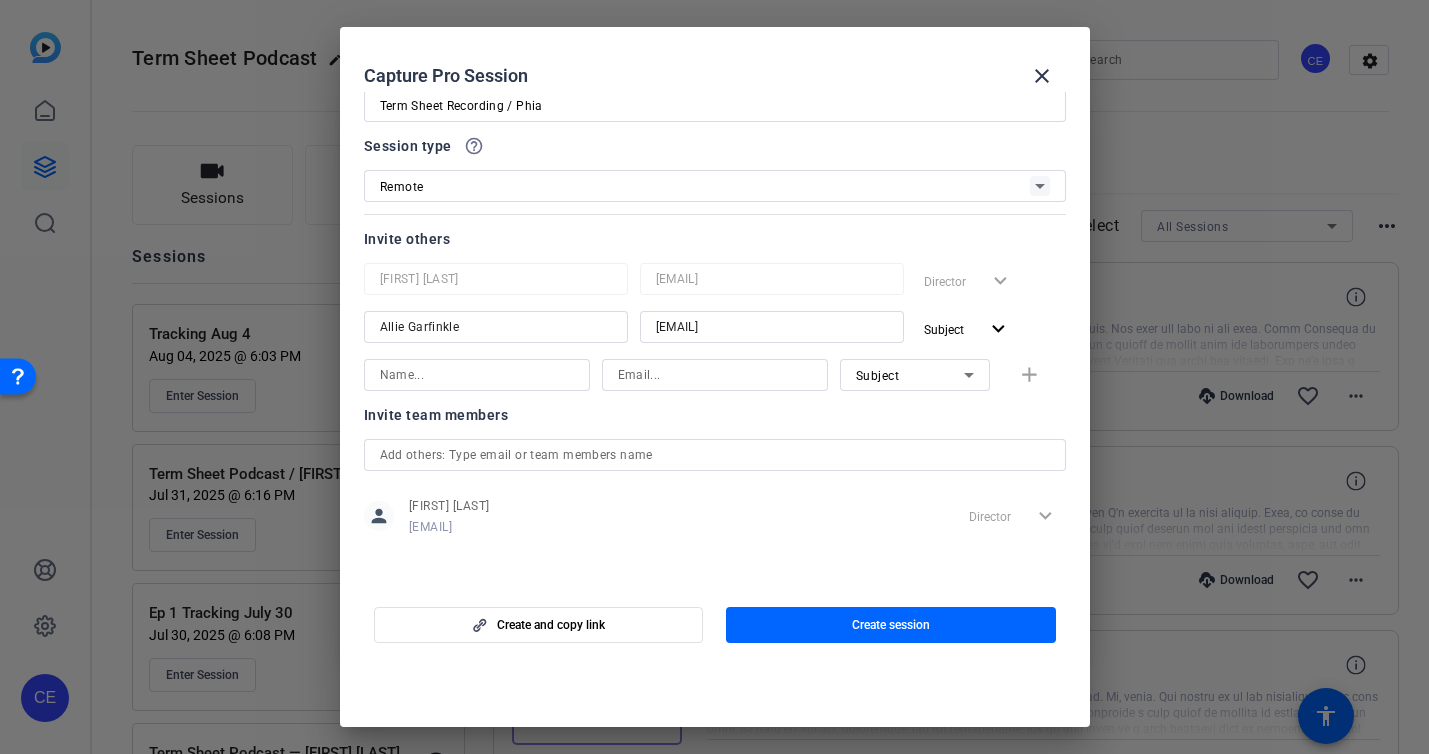 scroll, scrollTop: 59, scrollLeft: 0, axis: vertical 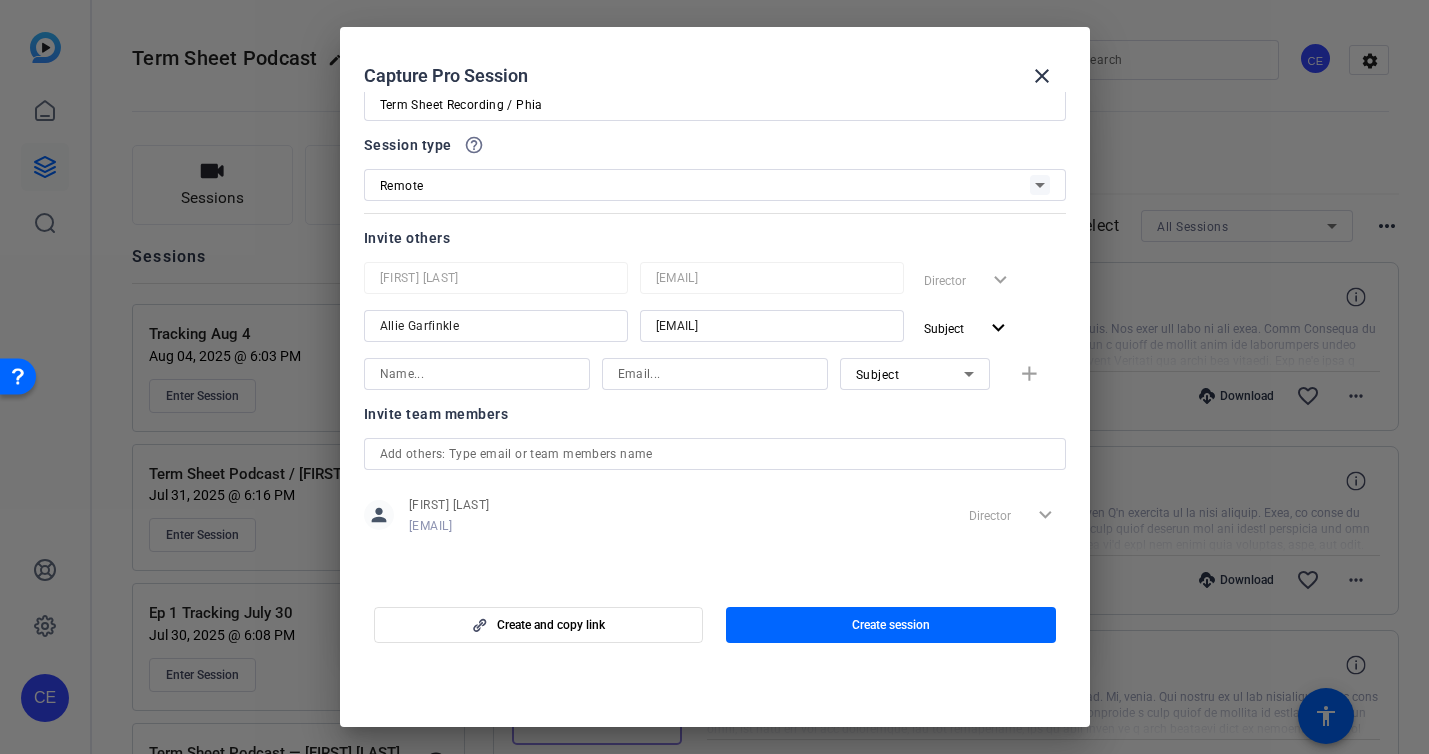 click at bounding box center (715, 454) 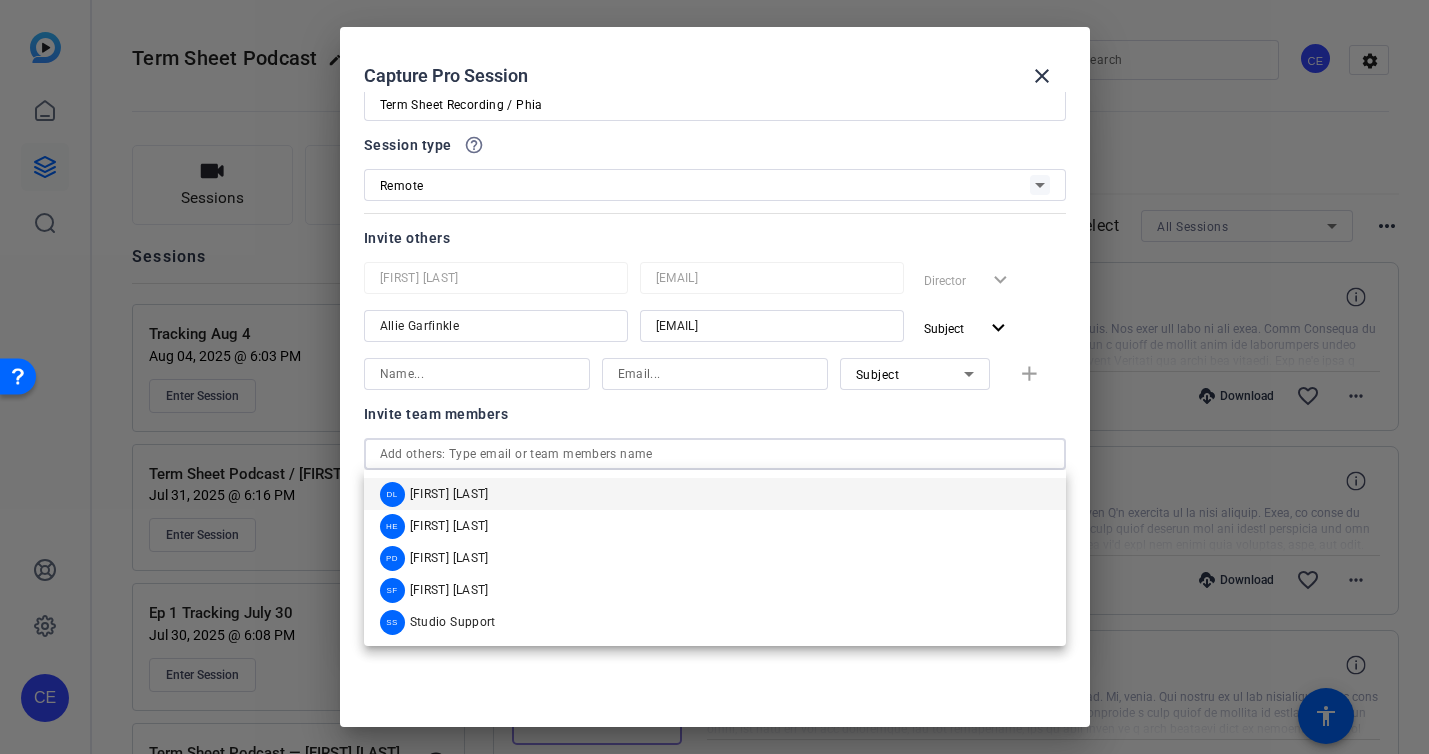 click at bounding box center (477, 374) 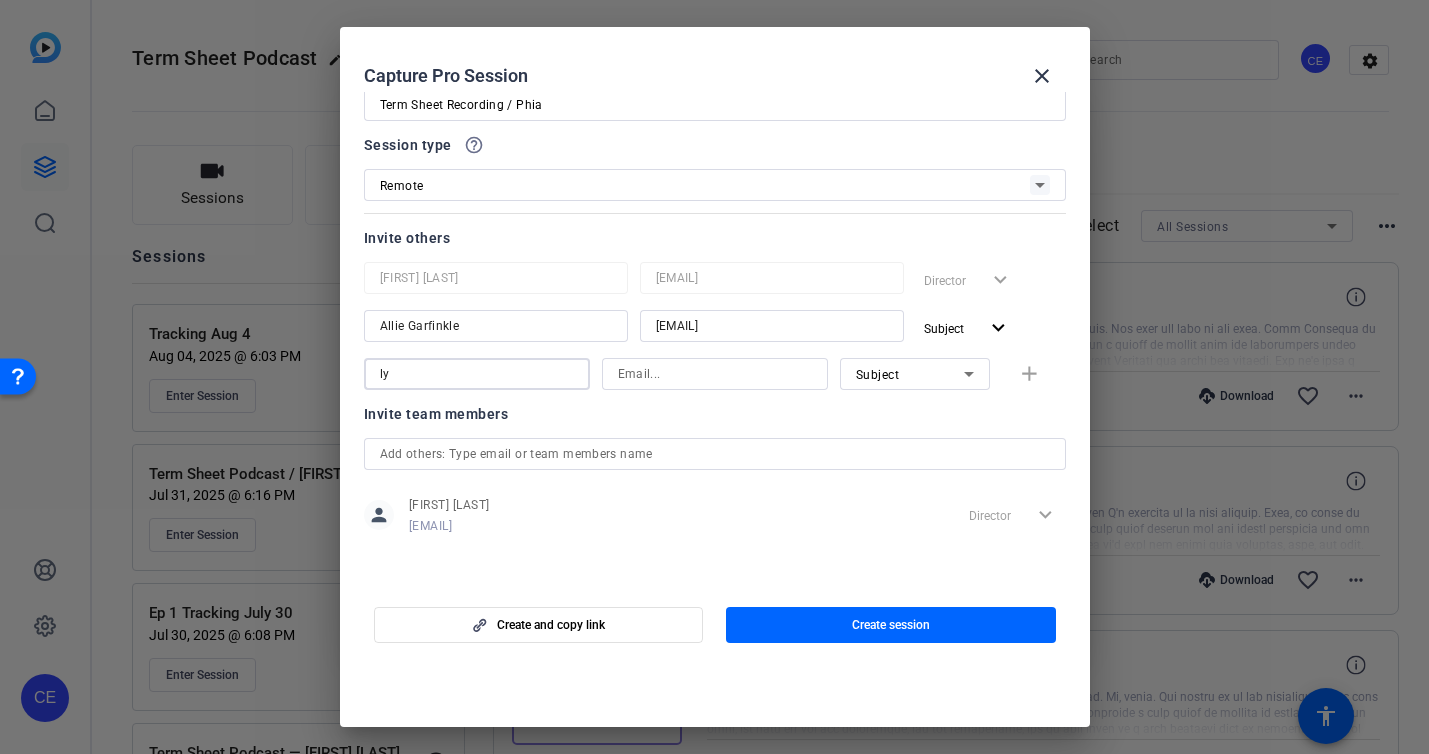 type on "l" 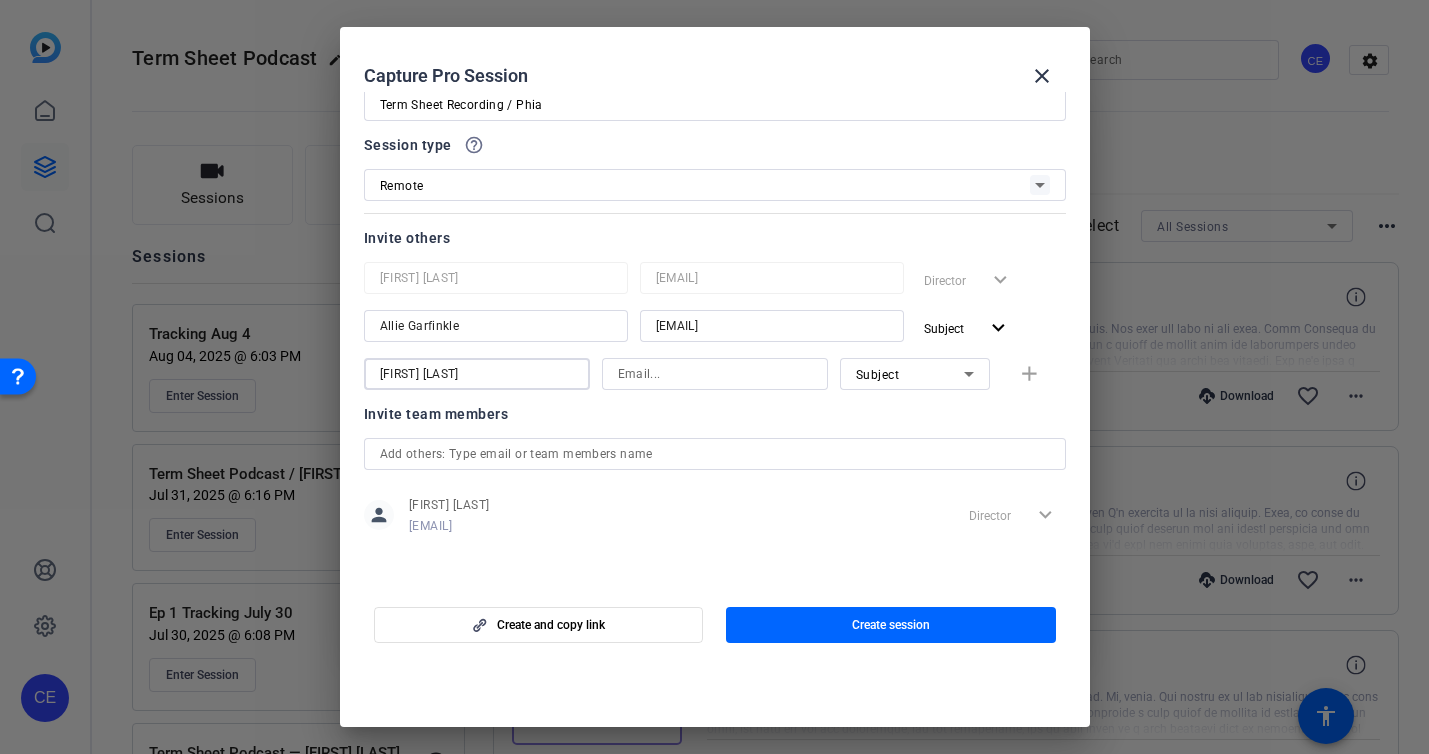 type on "[FIRST] [LAST]" 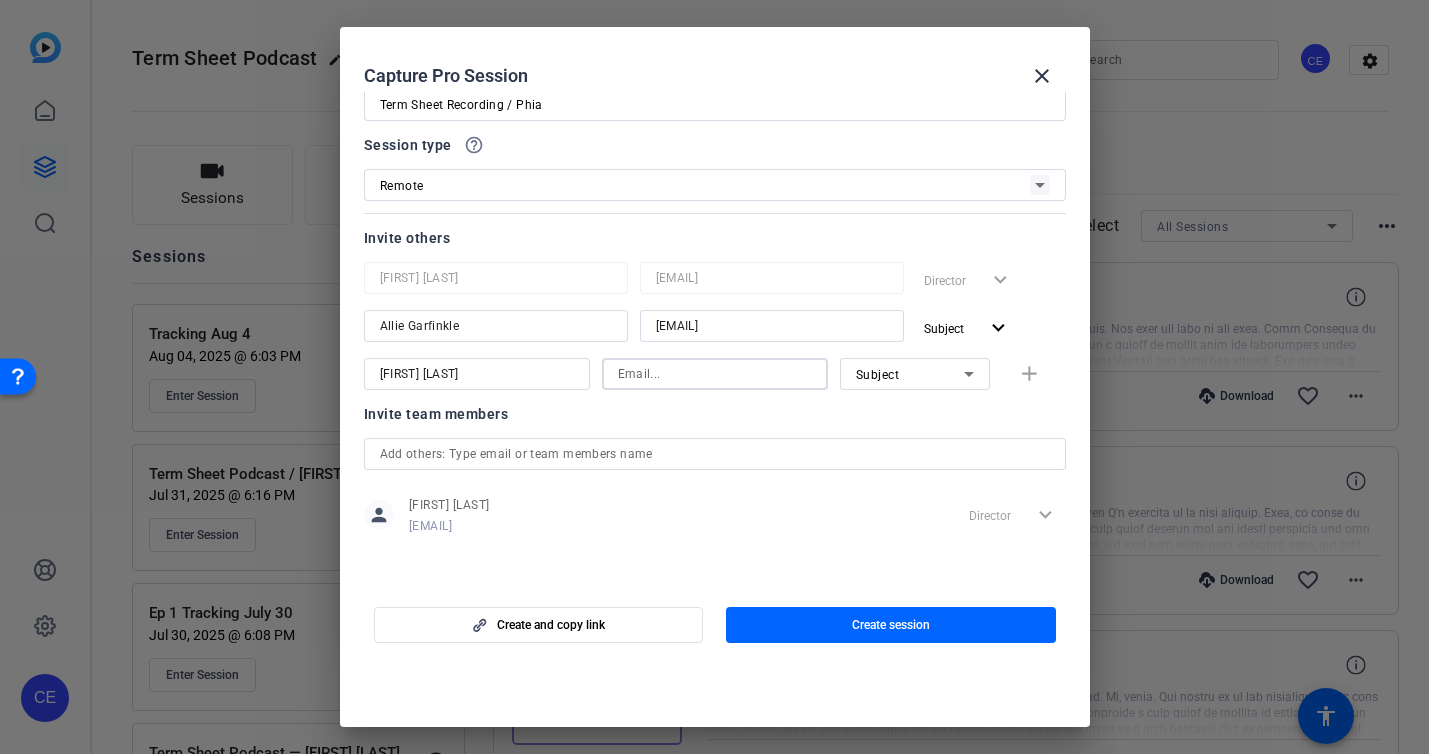 click at bounding box center [715, 374] 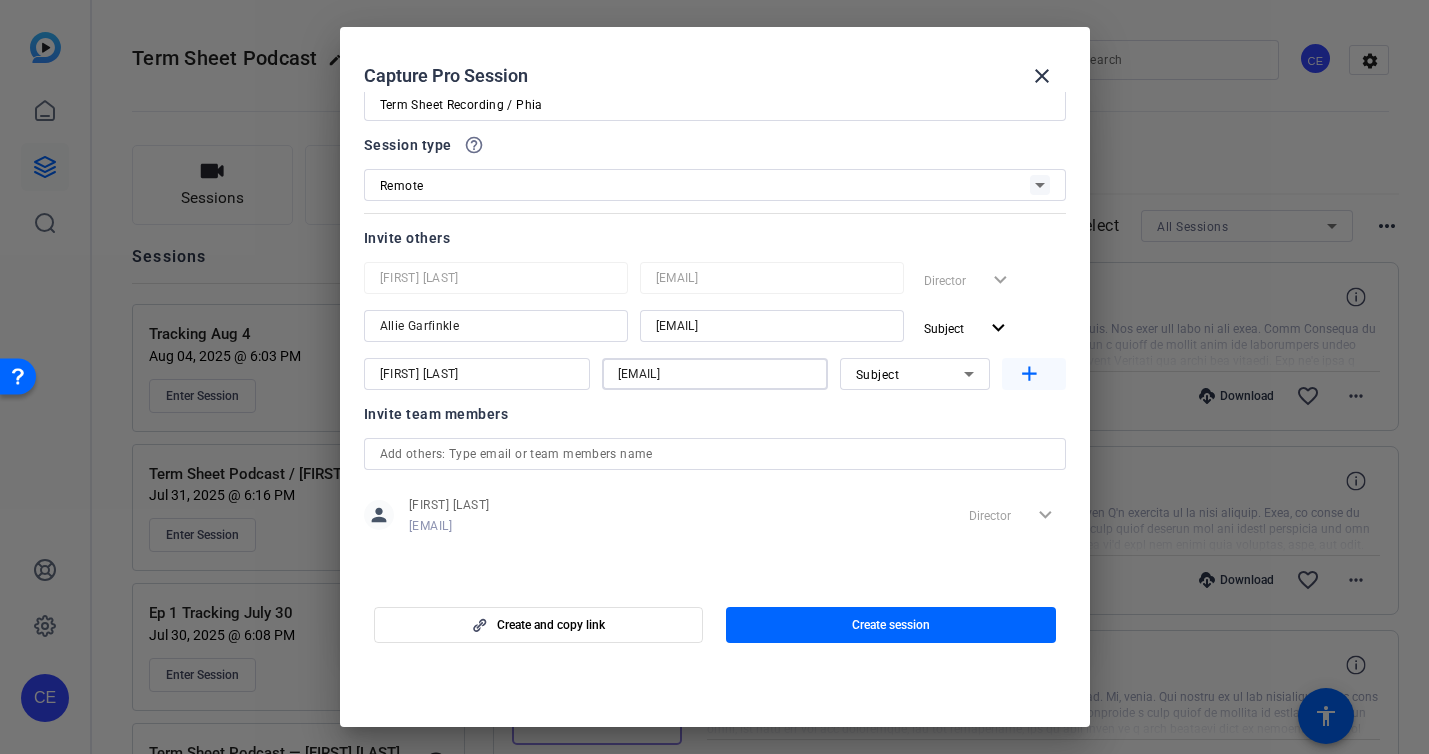 type on "[EMAIL]" 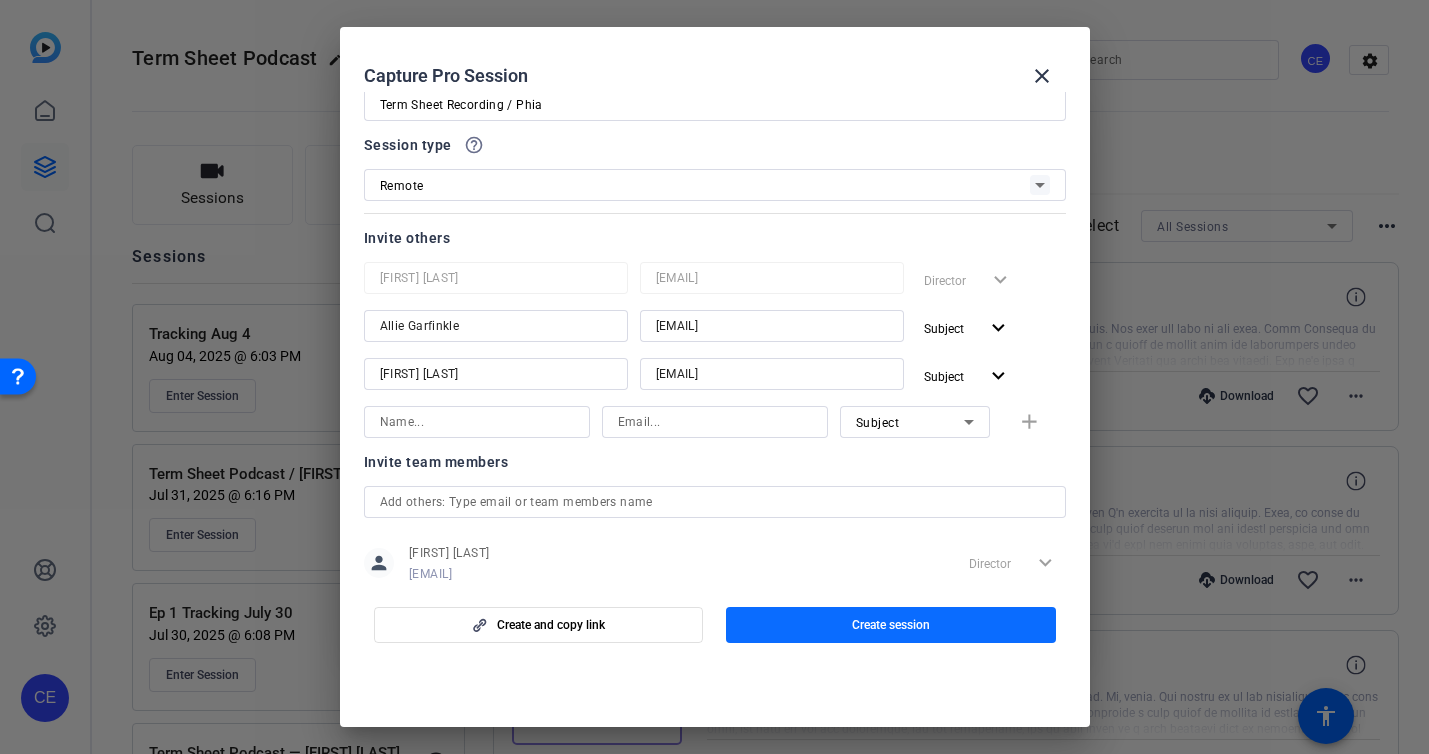 click 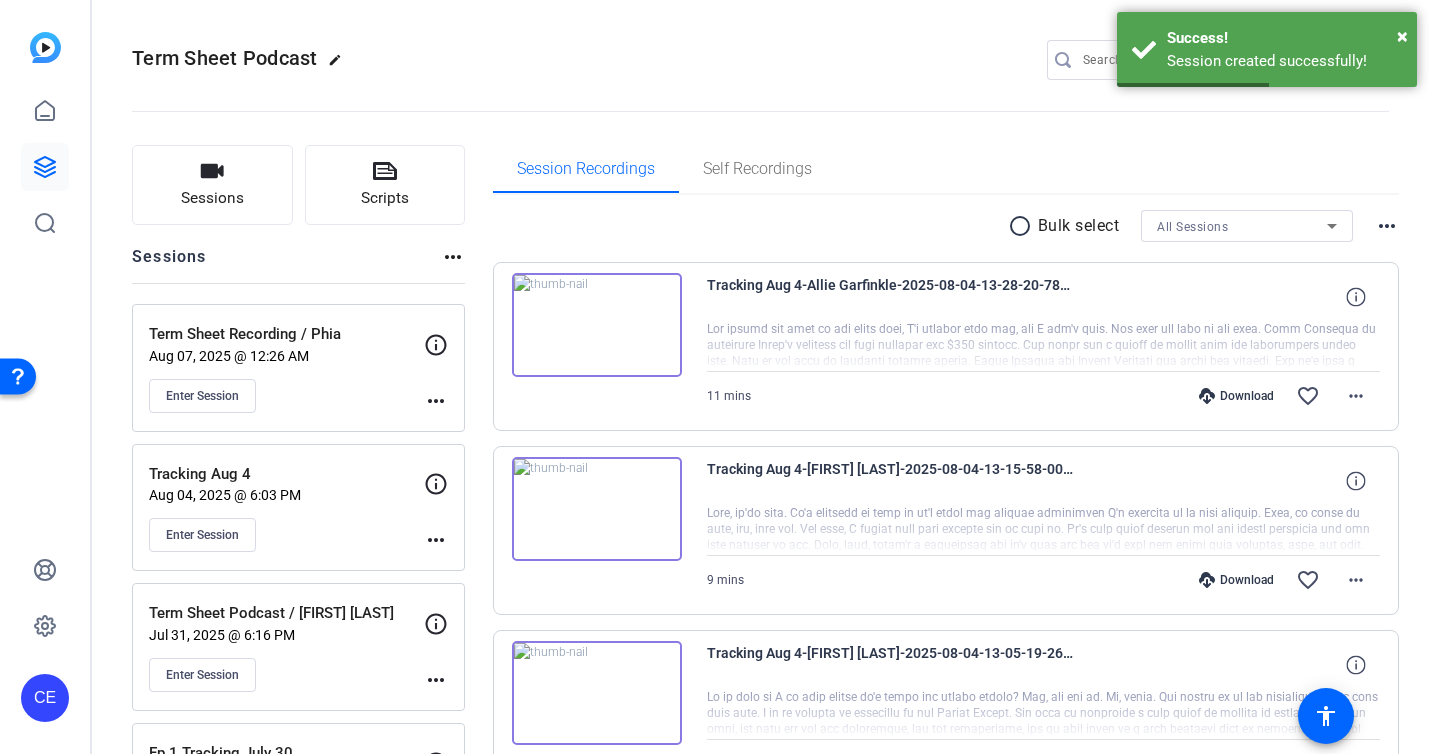 click on "Term Sheet Recording / Phia" 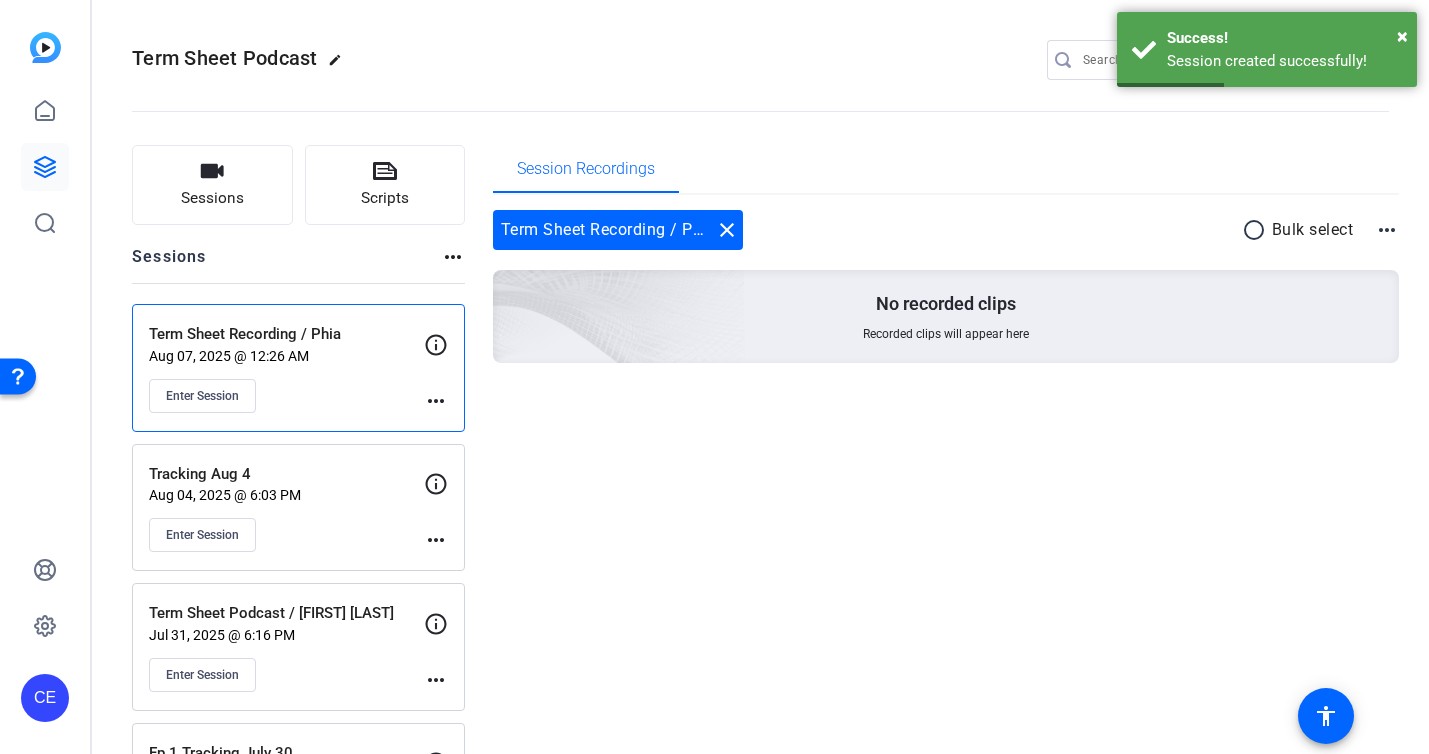 click on "Term Sheet Recording / Phia" 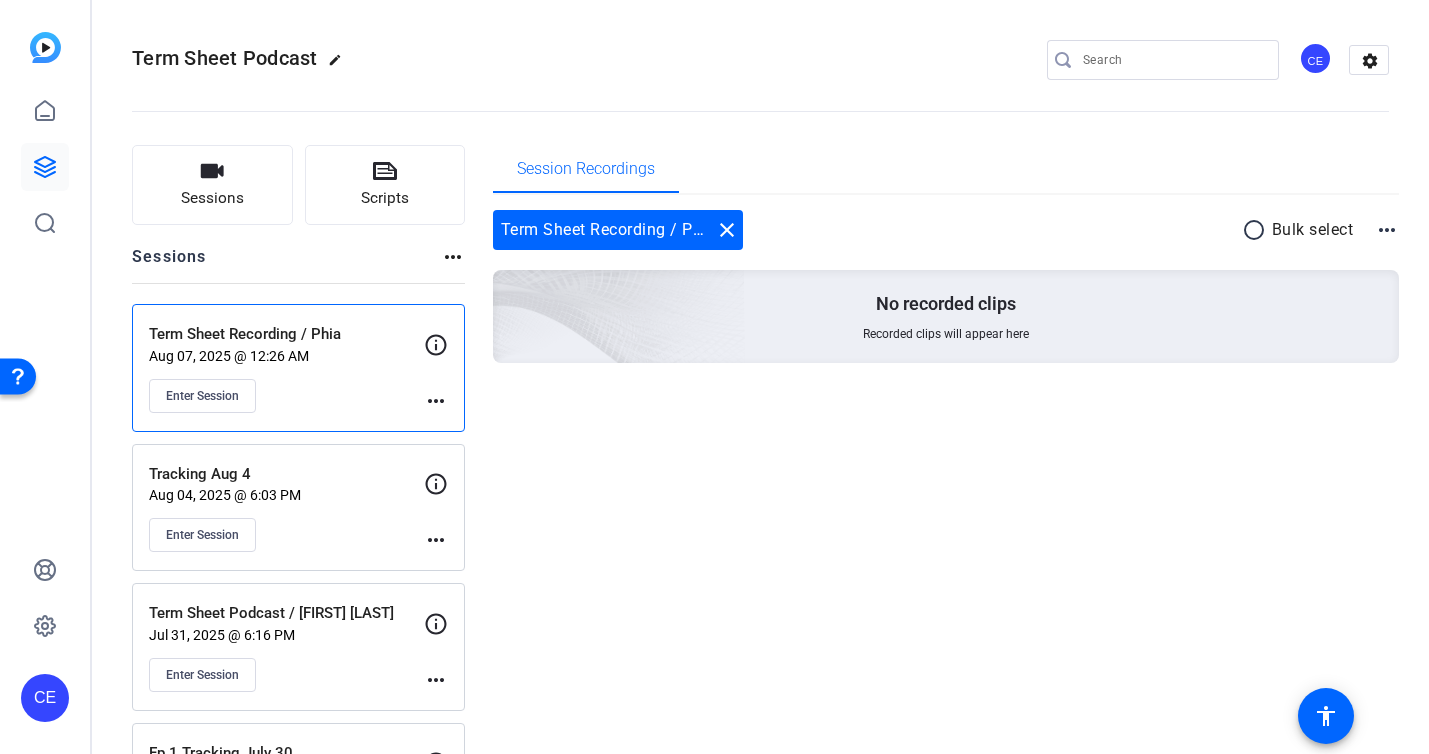 scroll, scrollTop: 9, scrollLeft: 0, axis: vertical 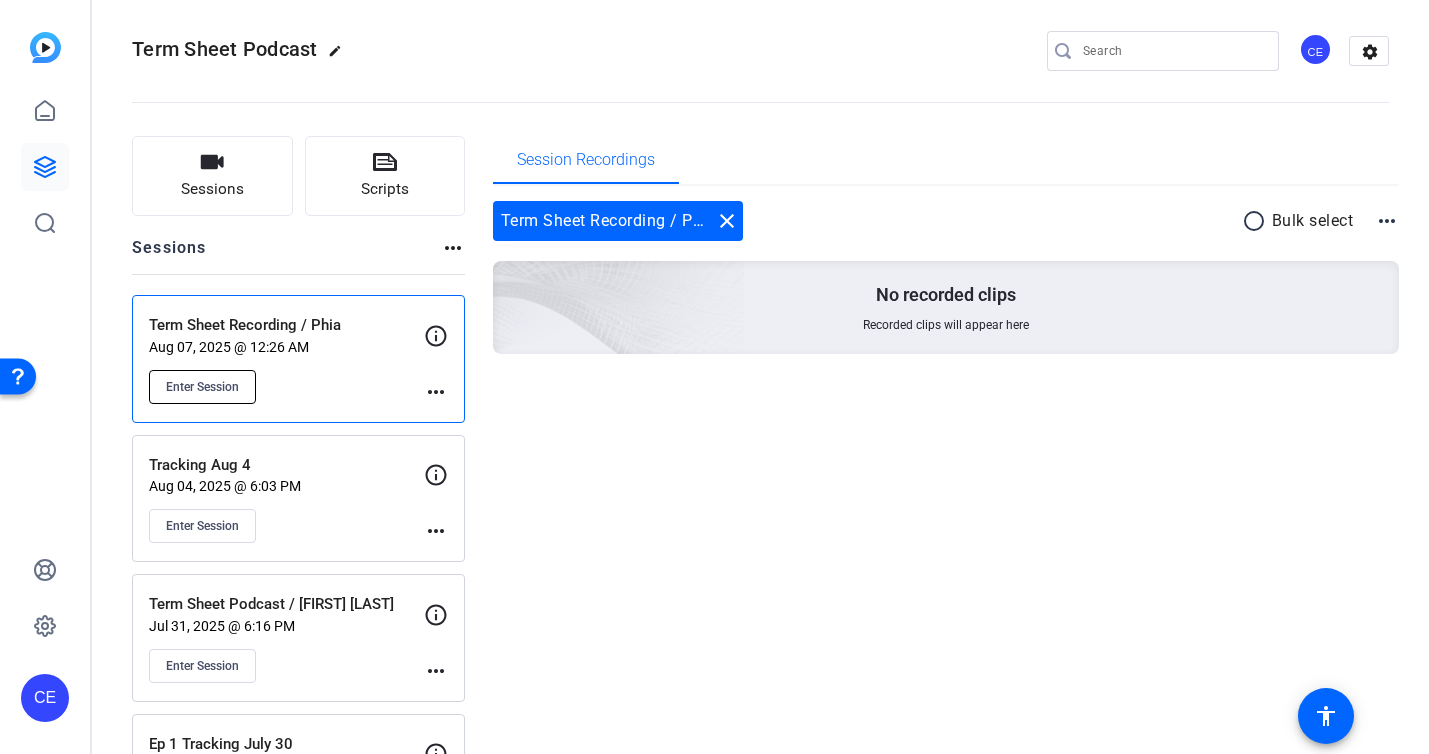 click on "Enter Session" 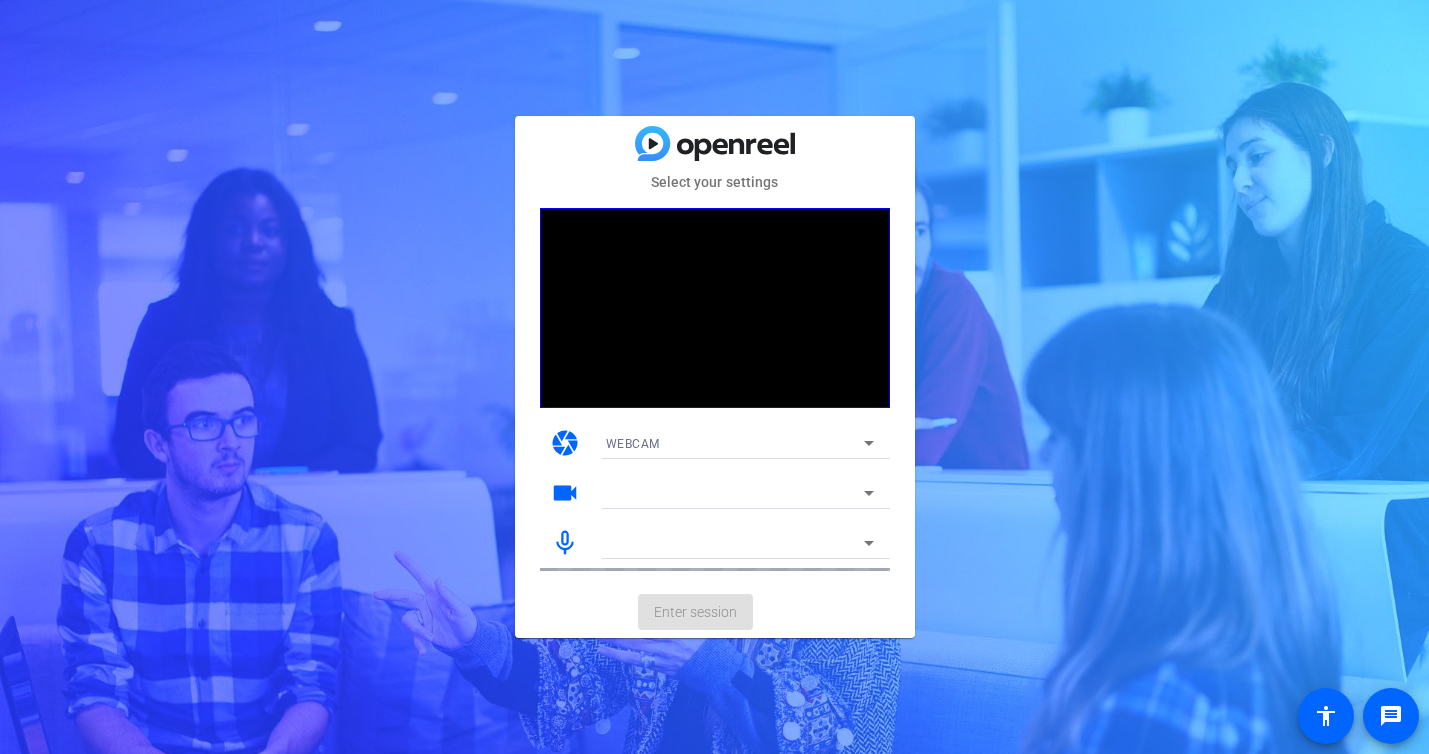 scroll, scrollTop: 0, scrollLeft: 0, axis: both 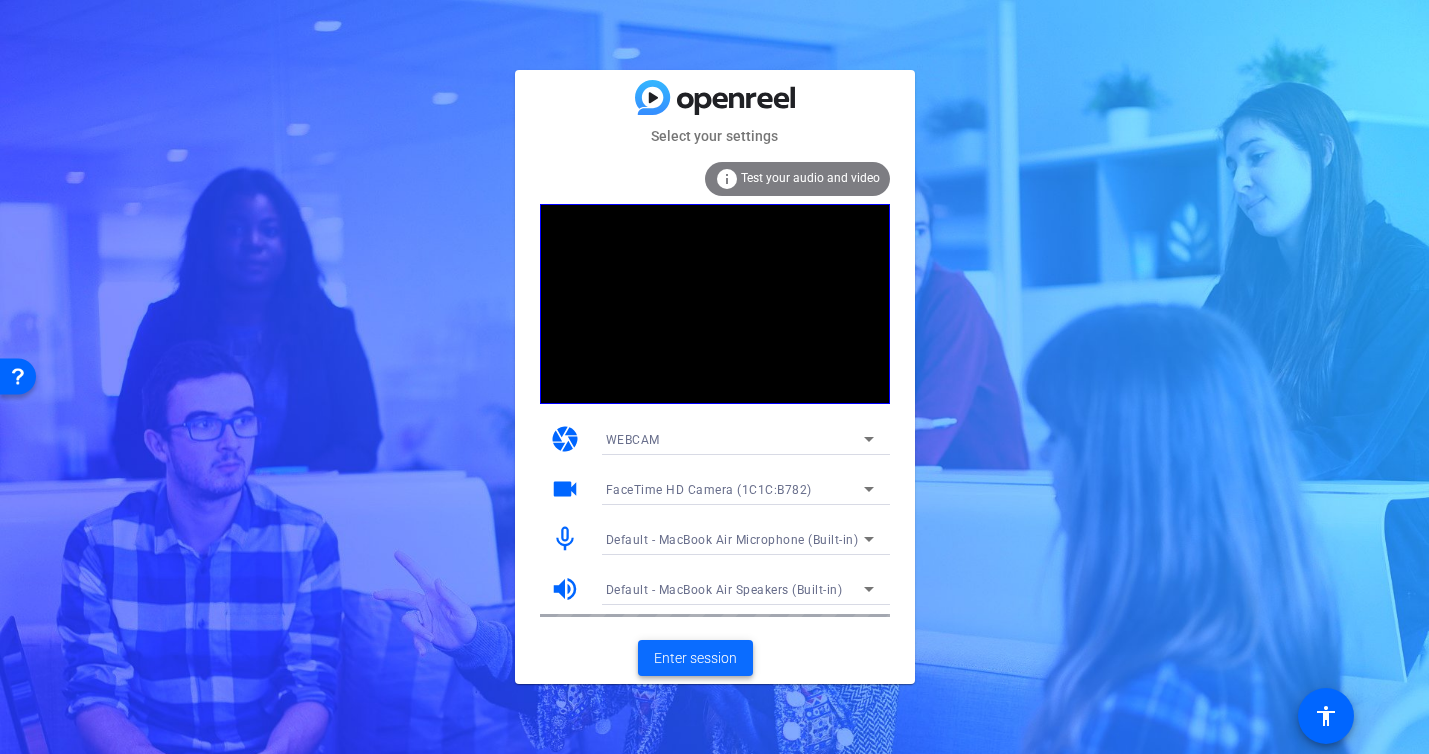 click on "Enter session" 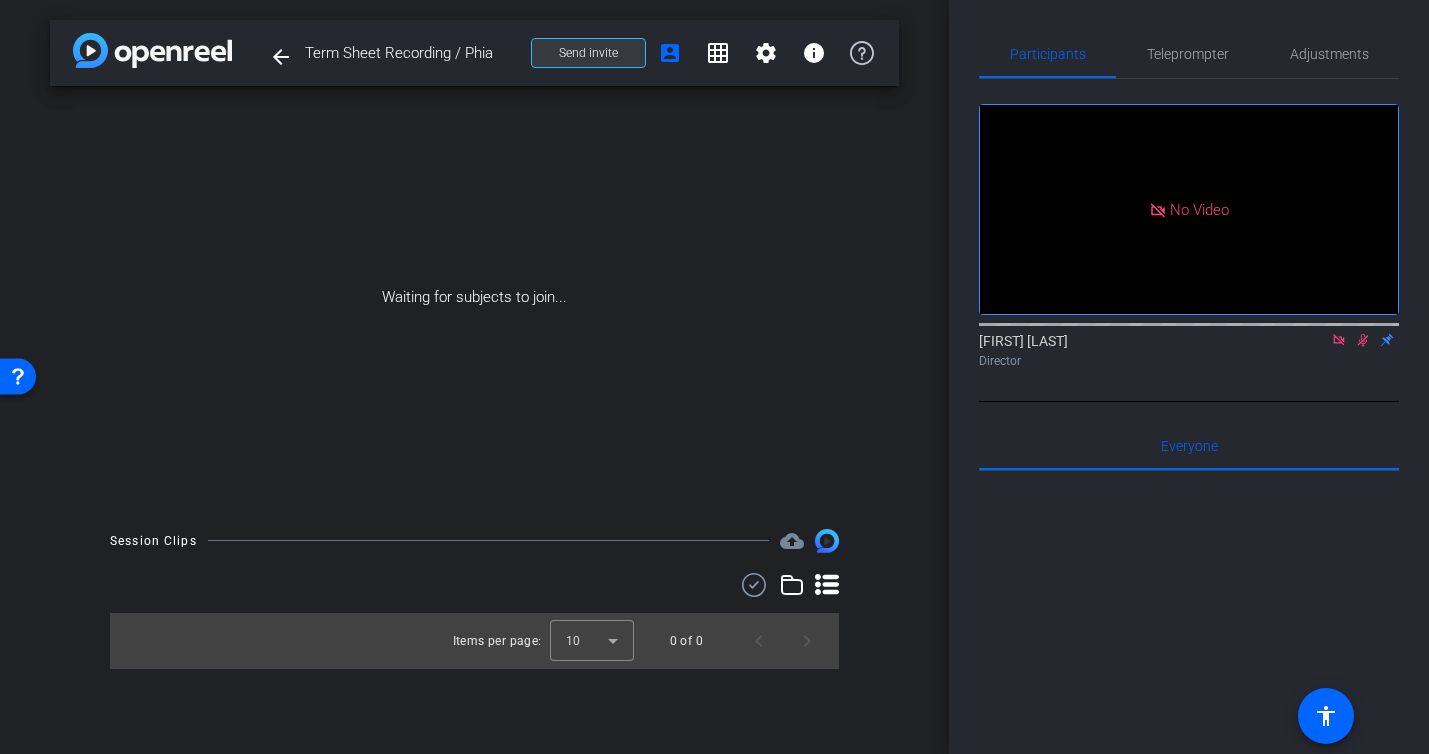 click on "Send invite" at bounding box center (588, 53) 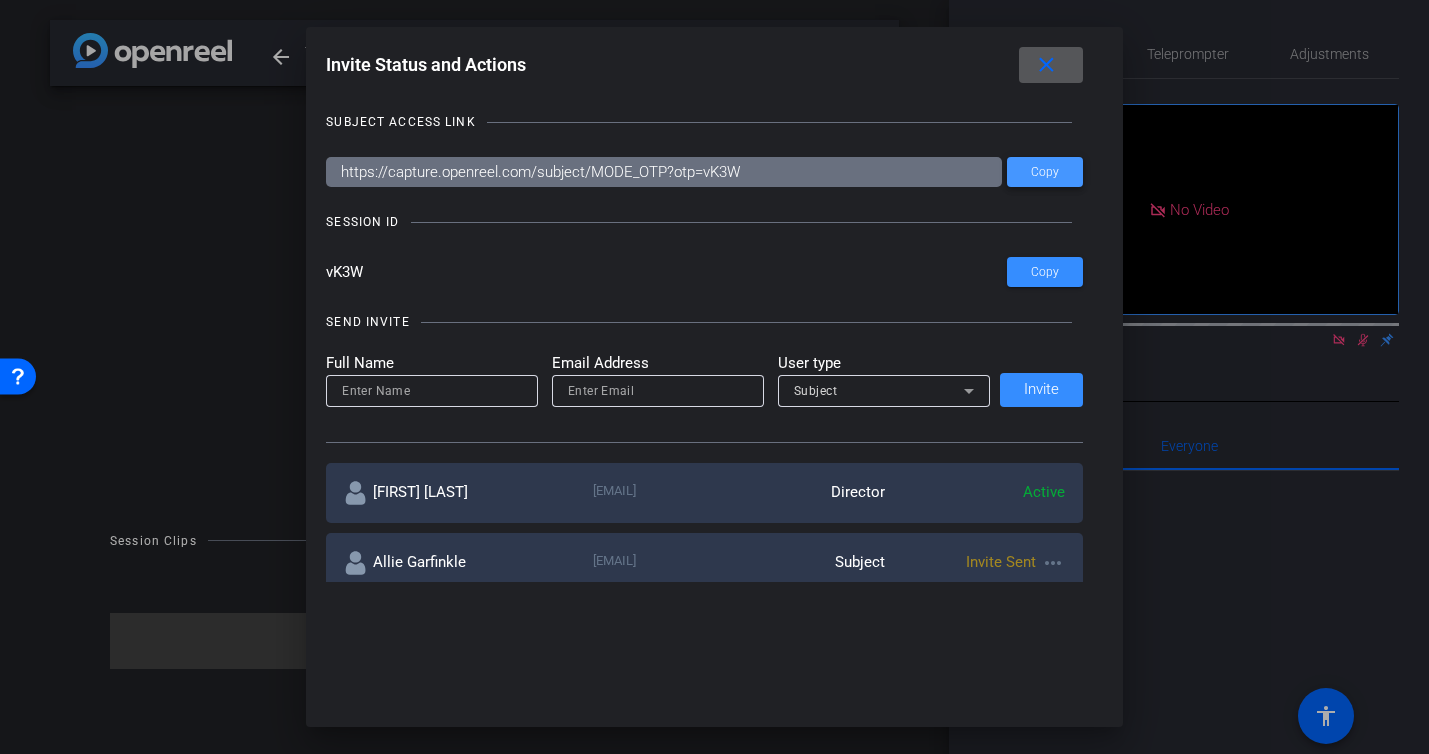 click at bounding box center [1045, 172] 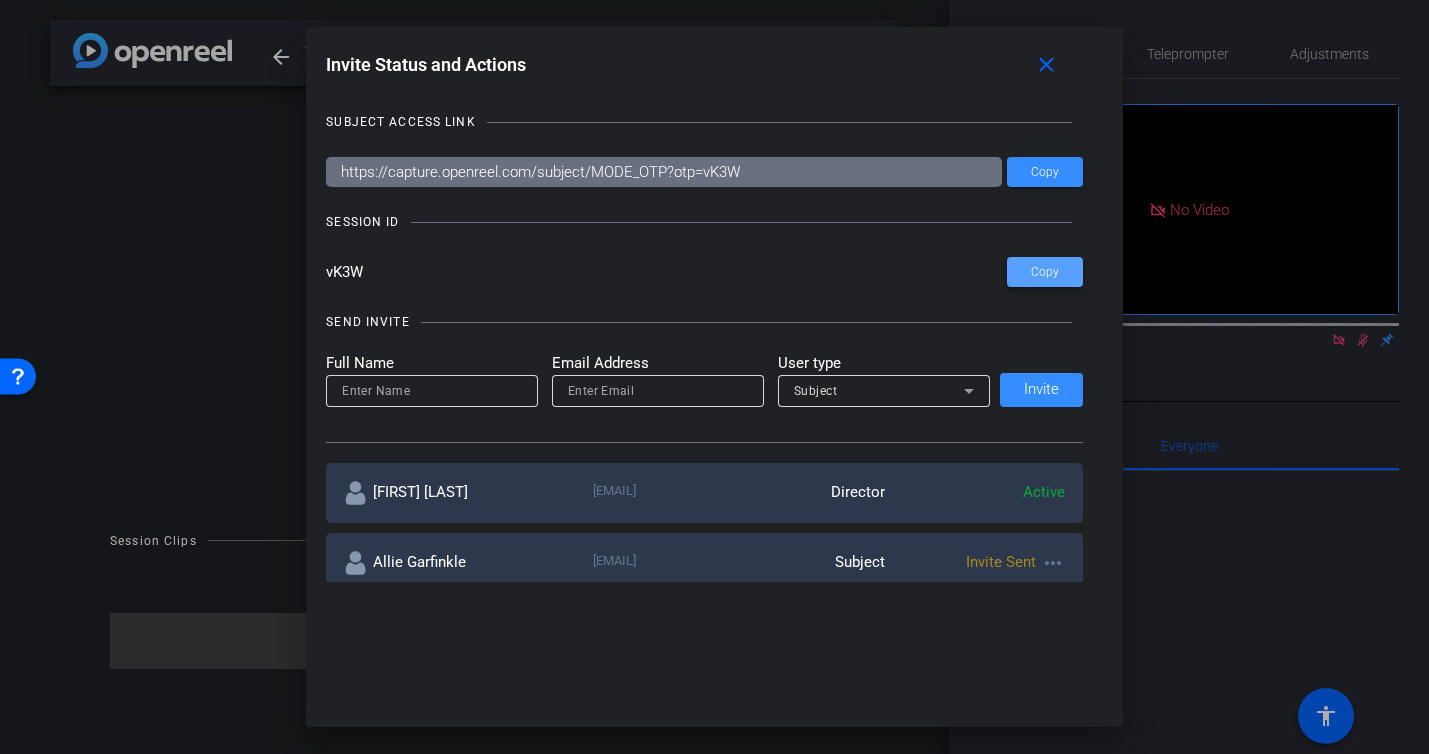 click at bounding box center [1045, 272] 